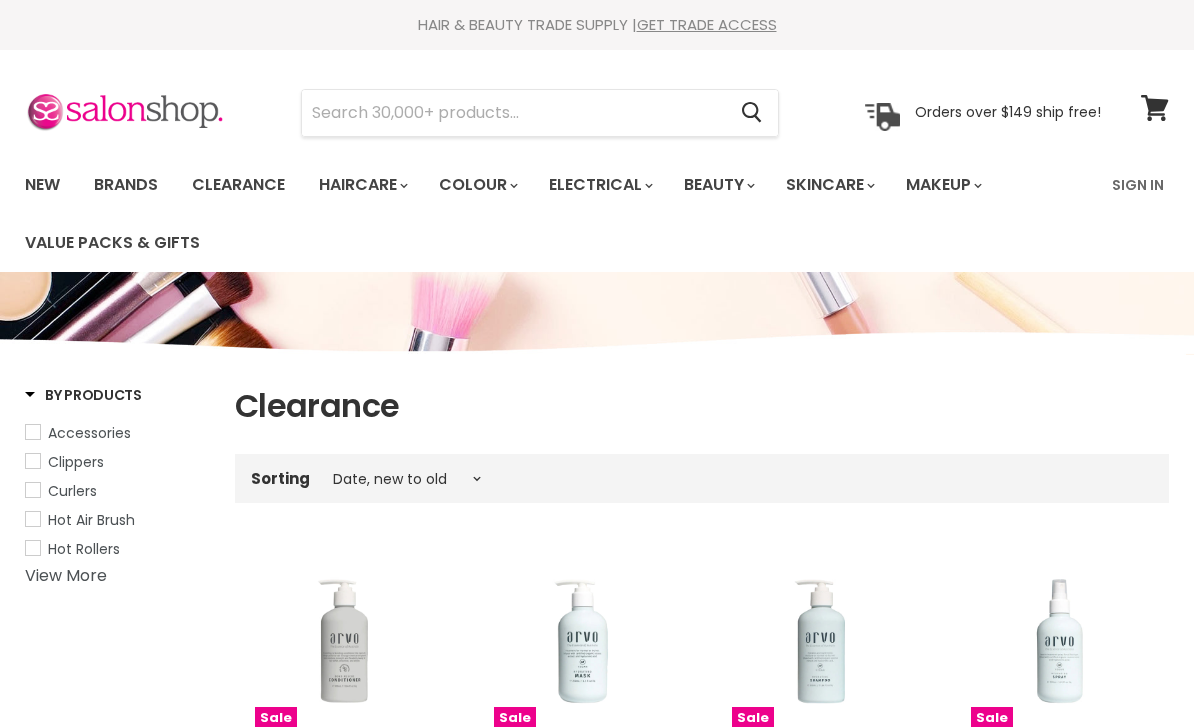 select on "created-descending" 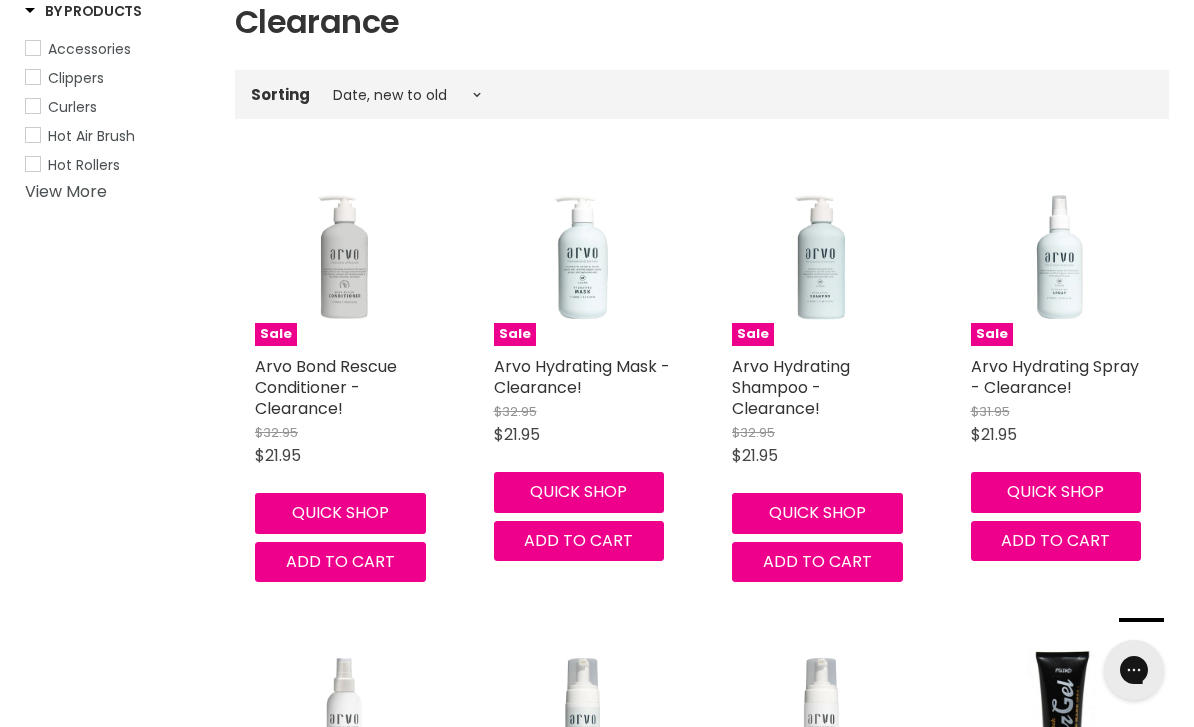 scroll, scrollTop: 385, scrollLeft: 0, axis: vertical 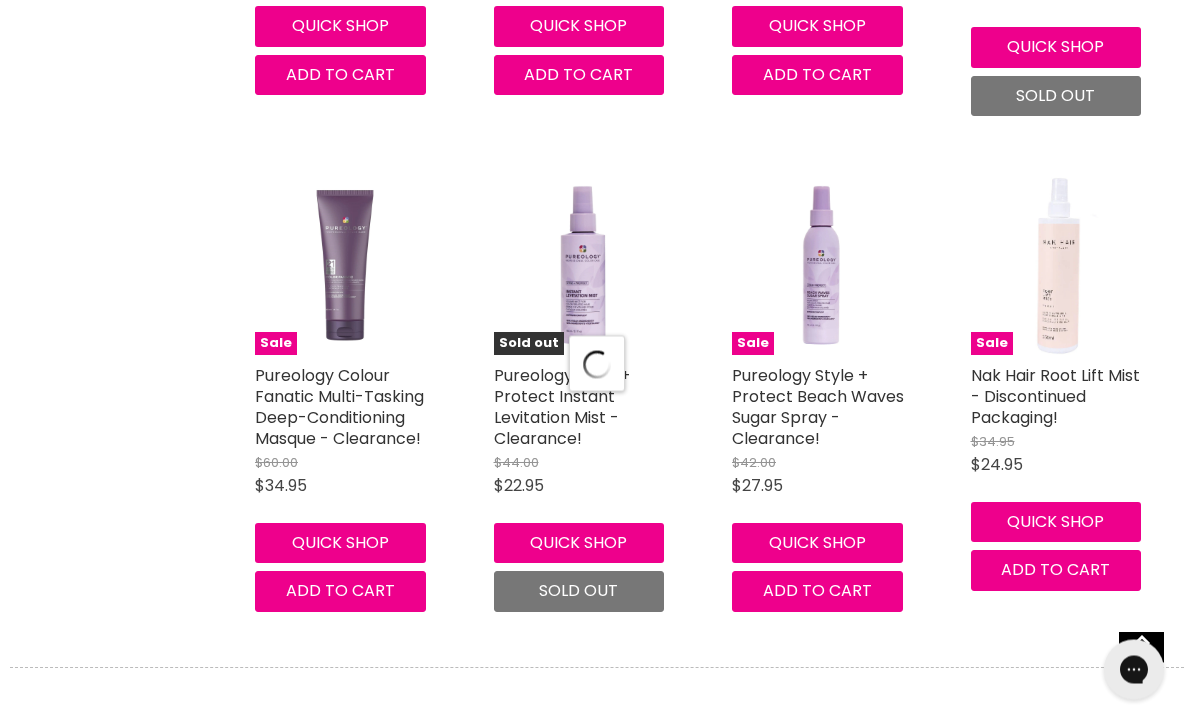 select on "created-descending" 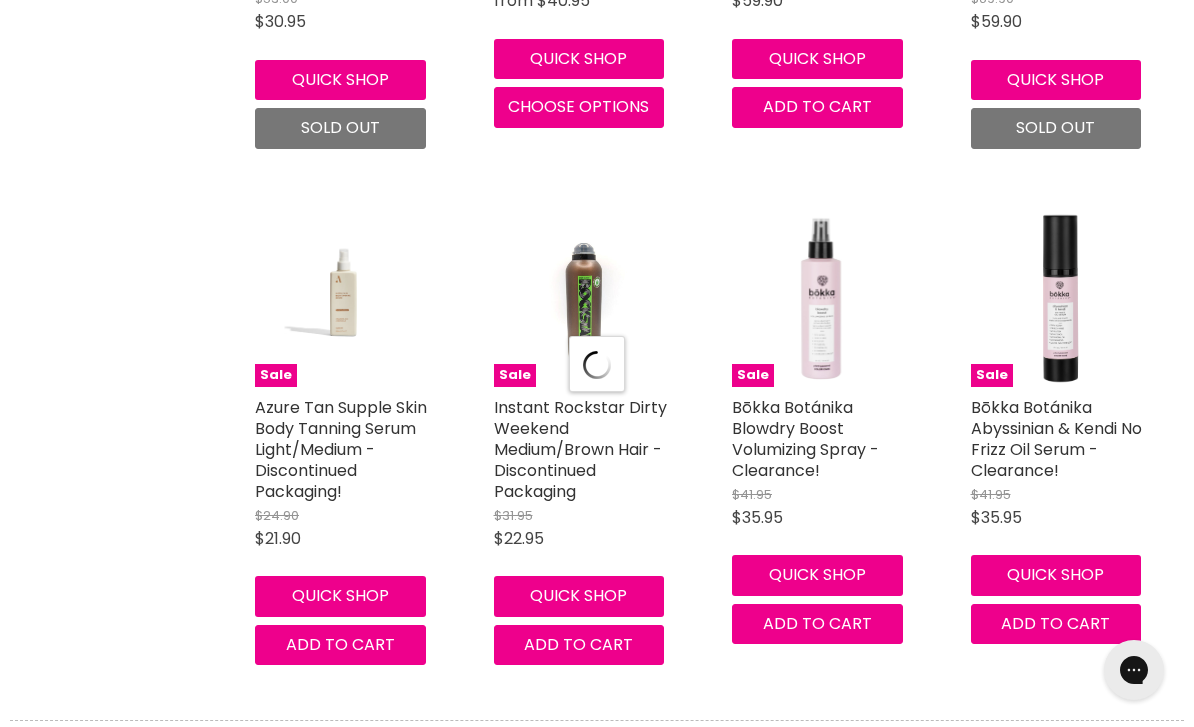select on "created-descending" 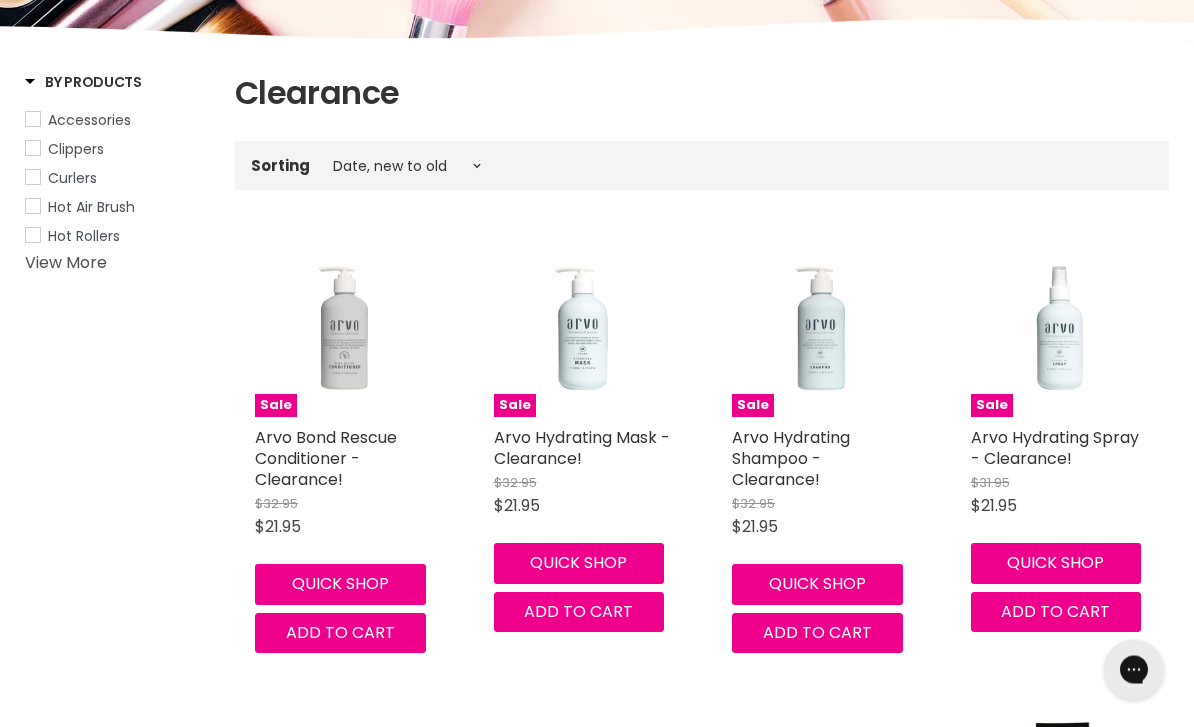 scroll, scrollTop: 0, scrollLeft: 0, axis: both 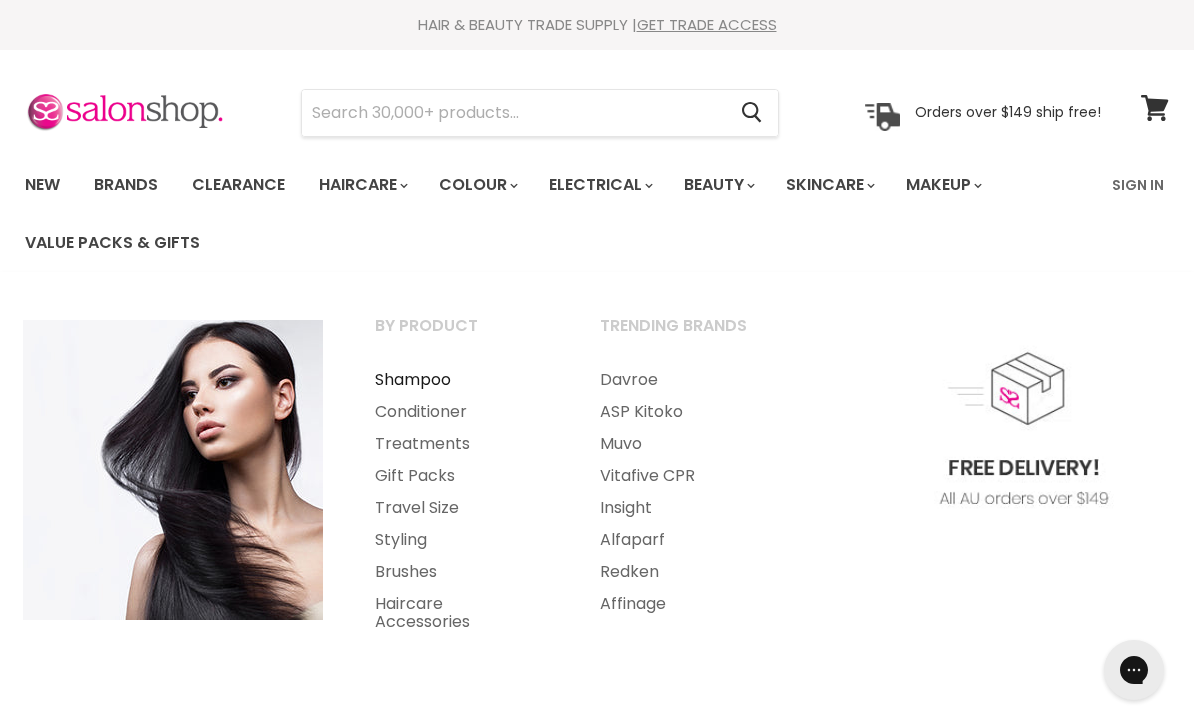 click on "Shampoo" at bounding box center (460, 380) 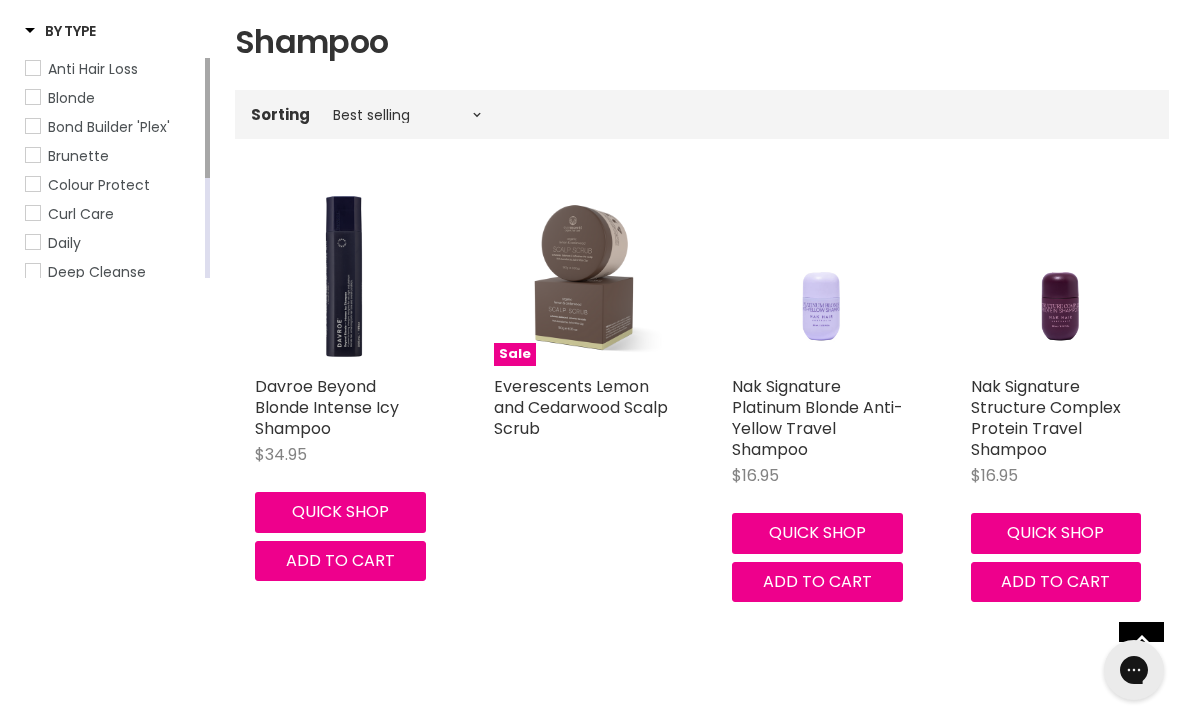scroll, scrollTop: 366, scrollLeft: 0, axis: vertical 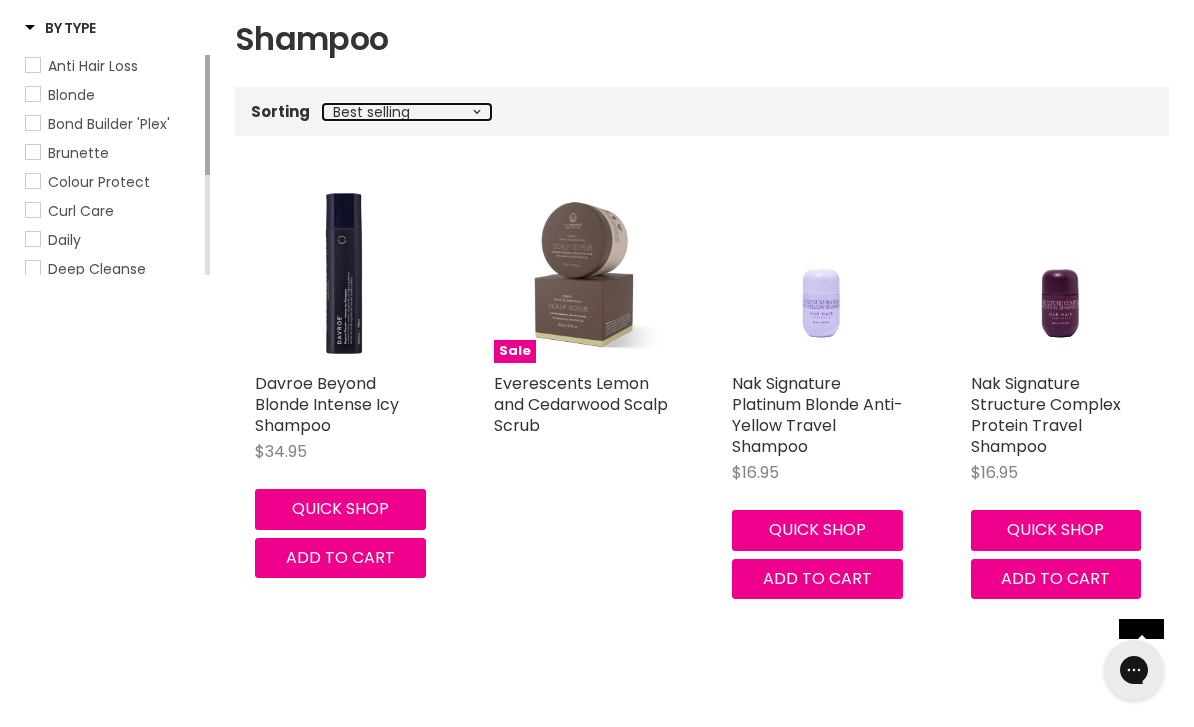 click on "Best selling Featured Price, low to high Price, high to low Alphabetically, A-Z Alphabetically, Z-A Date, new to old Date, old to new" at bounding box center (407, 112) 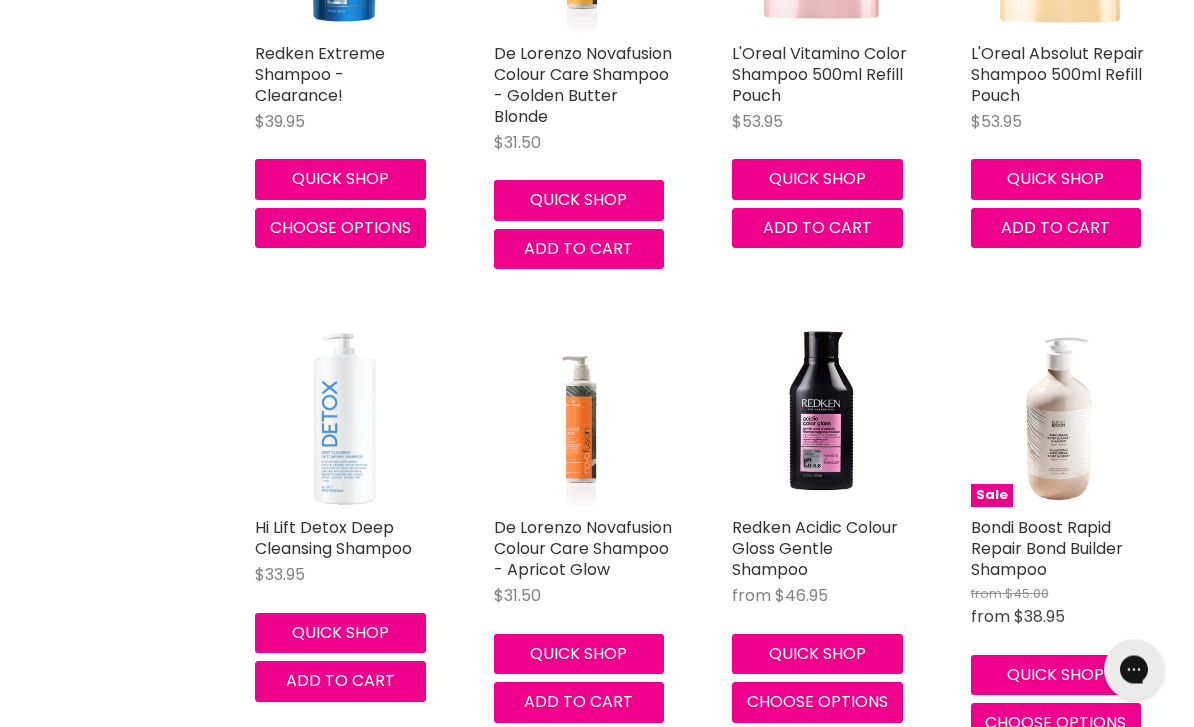 scroll, scrollTop: 4907, scrollLeft: 0, axis: vertical 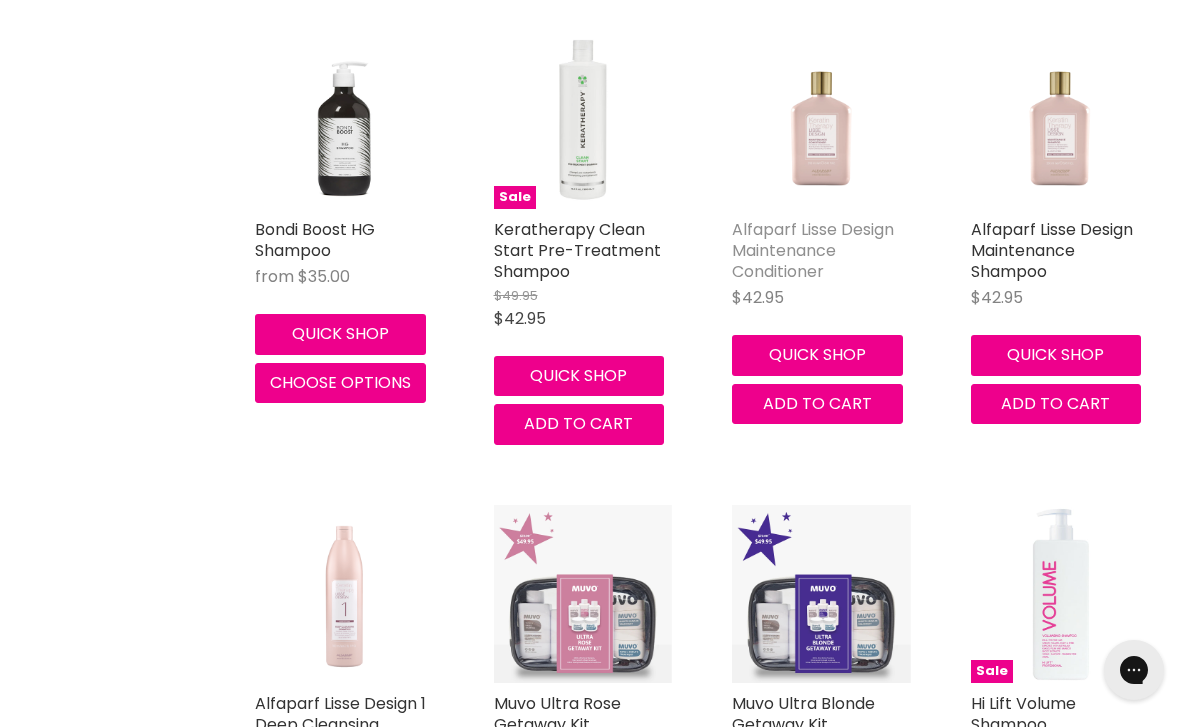 click on "Alfaparf Lisse Design Maintenance Conditioner" at bounding box center [813, 250] 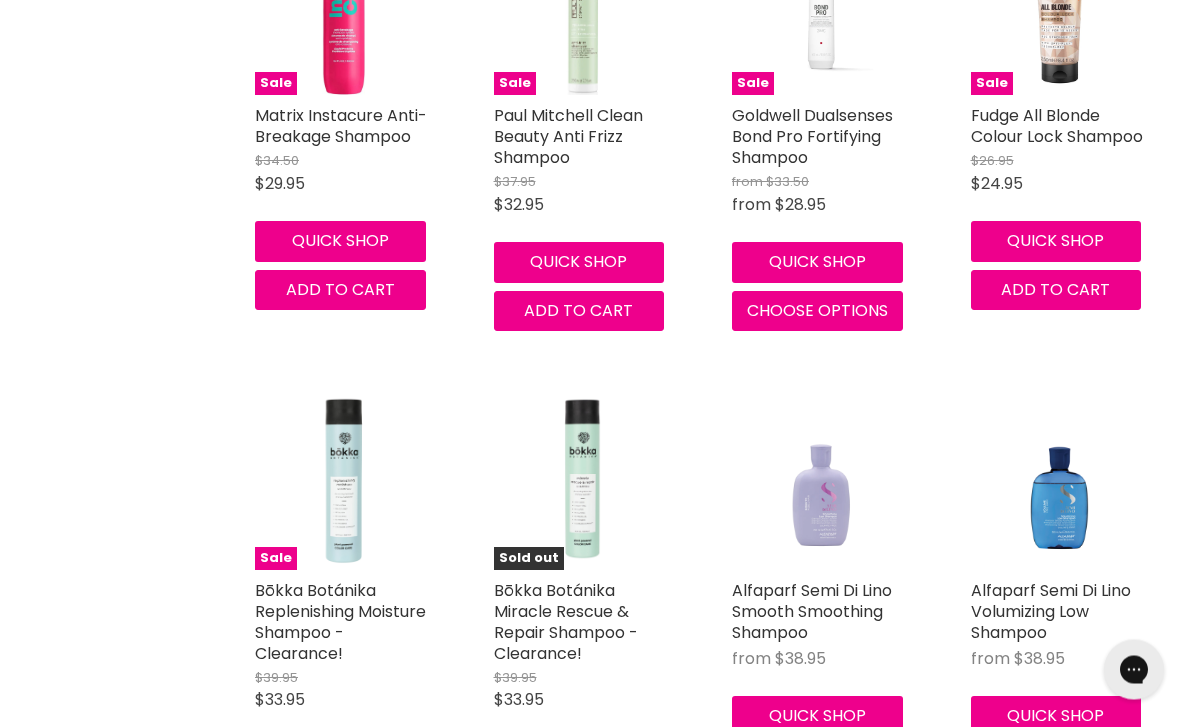 scroll, scrollTop: 26838, scrollLeft: 0, axis: vertical 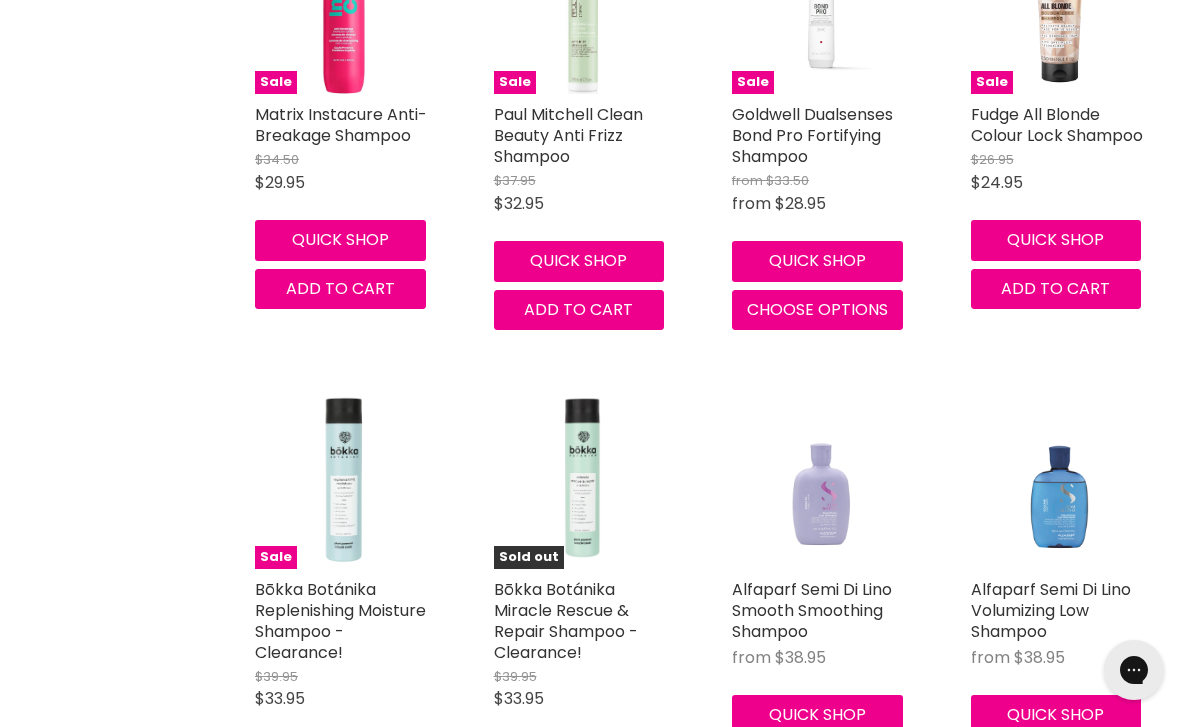 click at bounding box center [1060, 479] 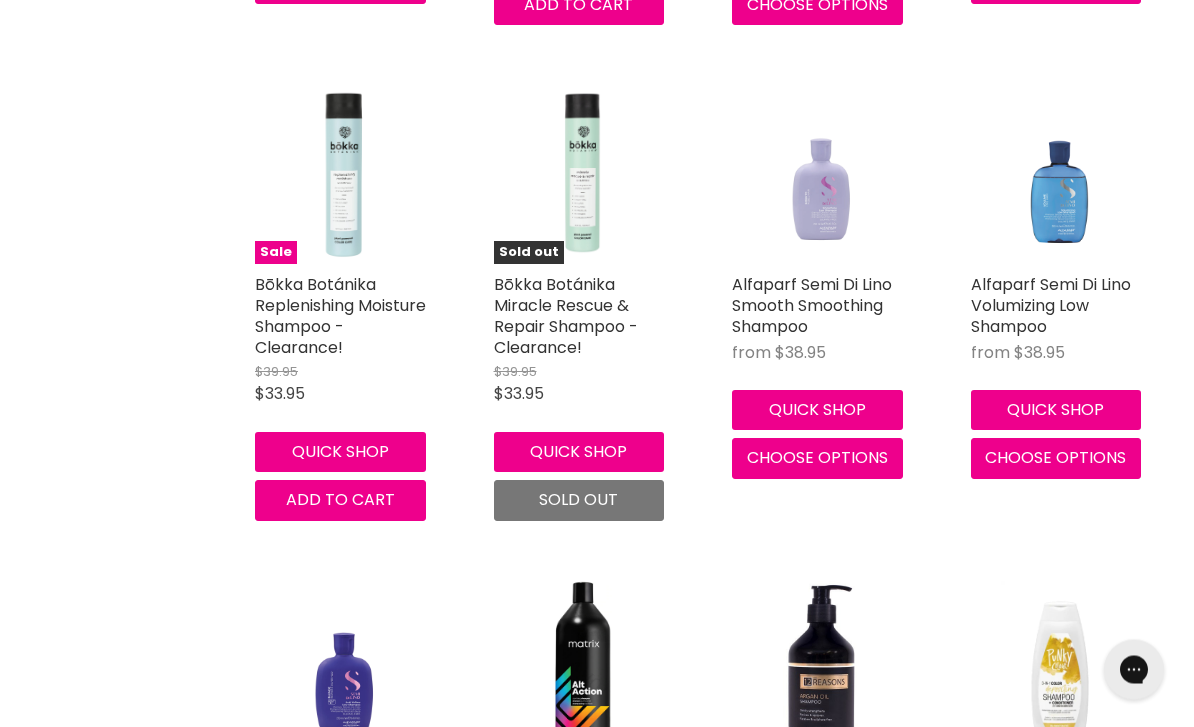 scroll, scrollTop: 27144, scrollLeft: 0, axis: vertical 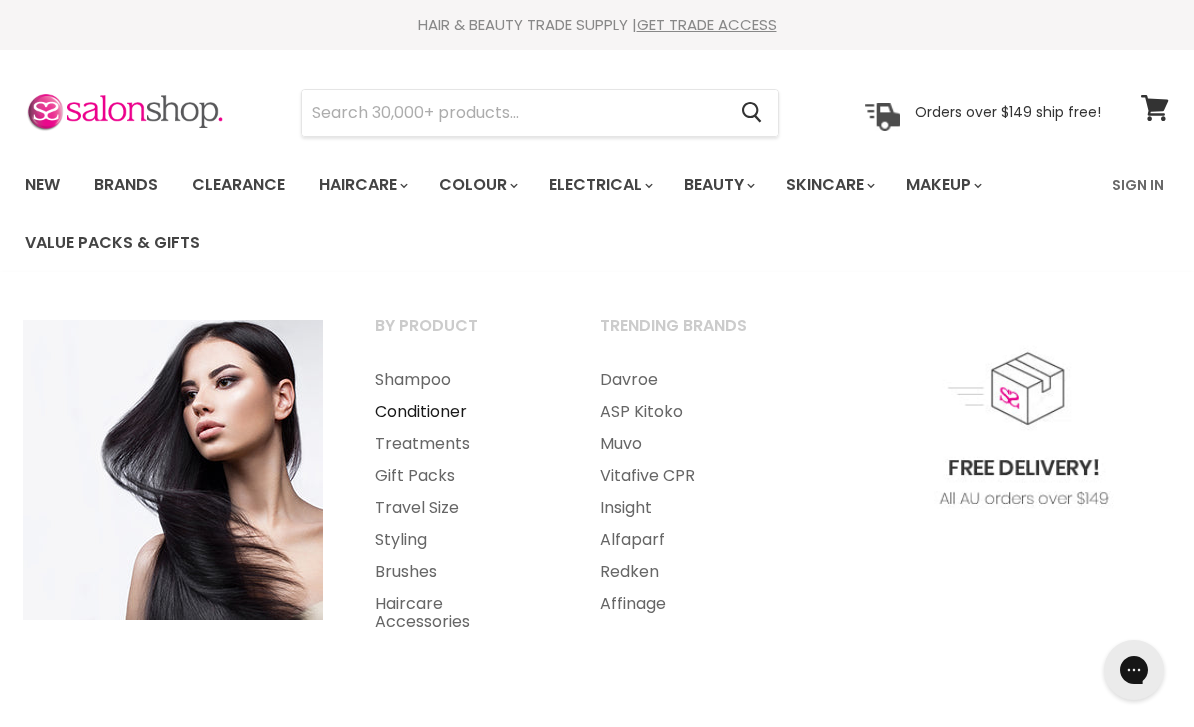 click on "Conditioner" at bounding box center [460, 412] 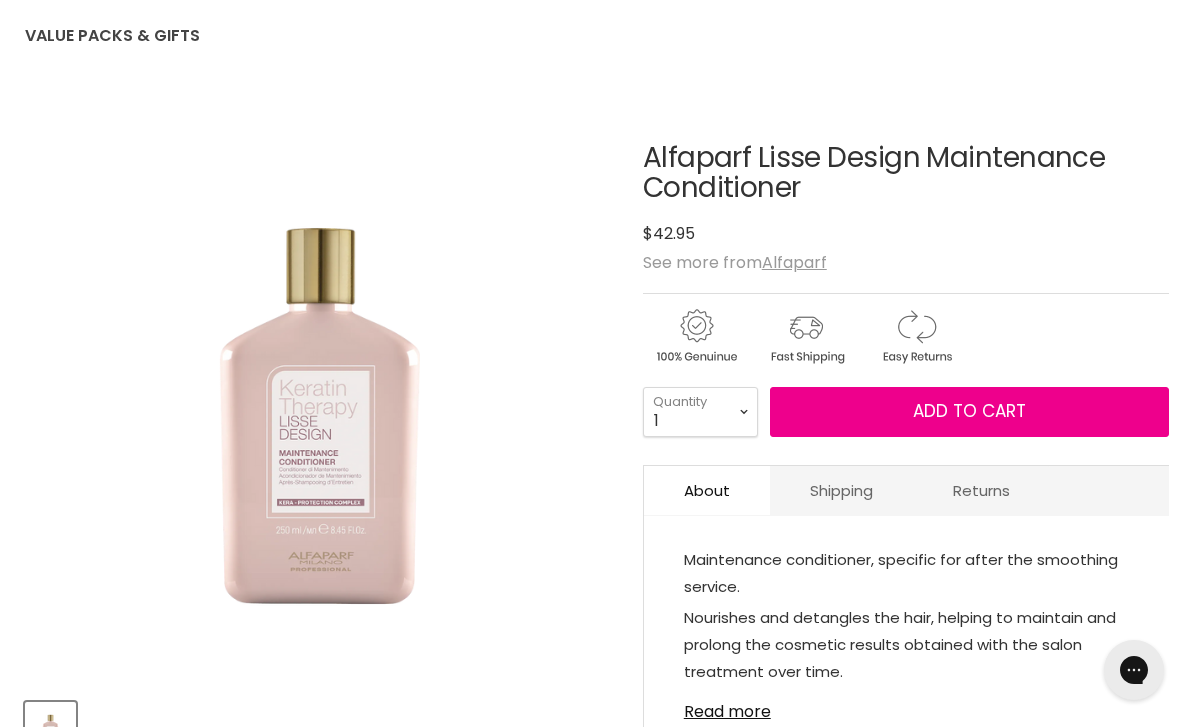 scroll, scrollTop: 208, scrollLeft: 0, axis: vertical 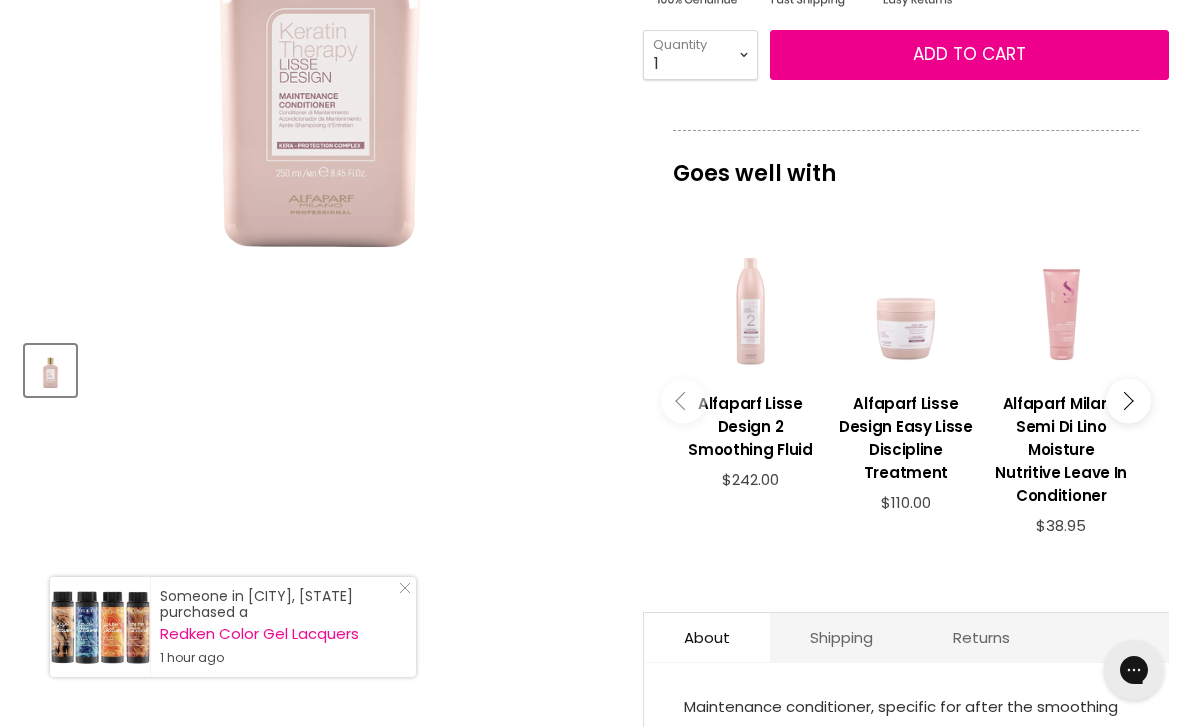 click on "Click or scroll to zoom
Tap or pinch to zoom
Alfaparf Lisse Design Maintenance Conditioner
No reviews" at bounding box center [597, 361] 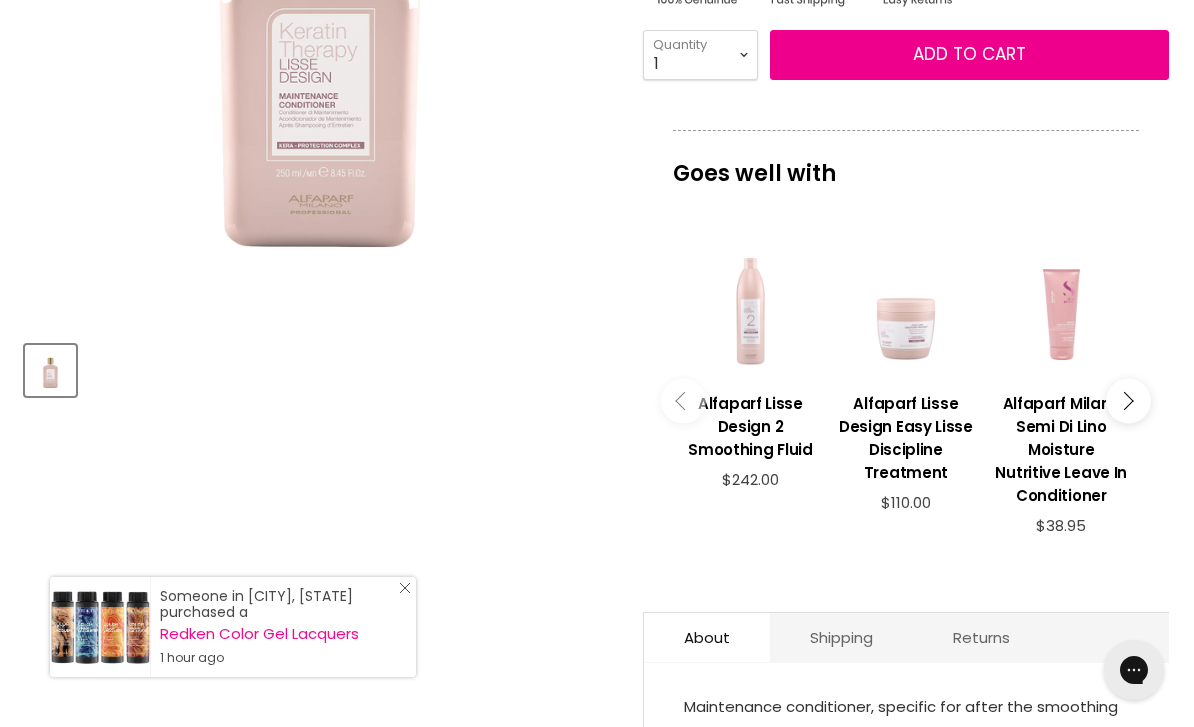 click 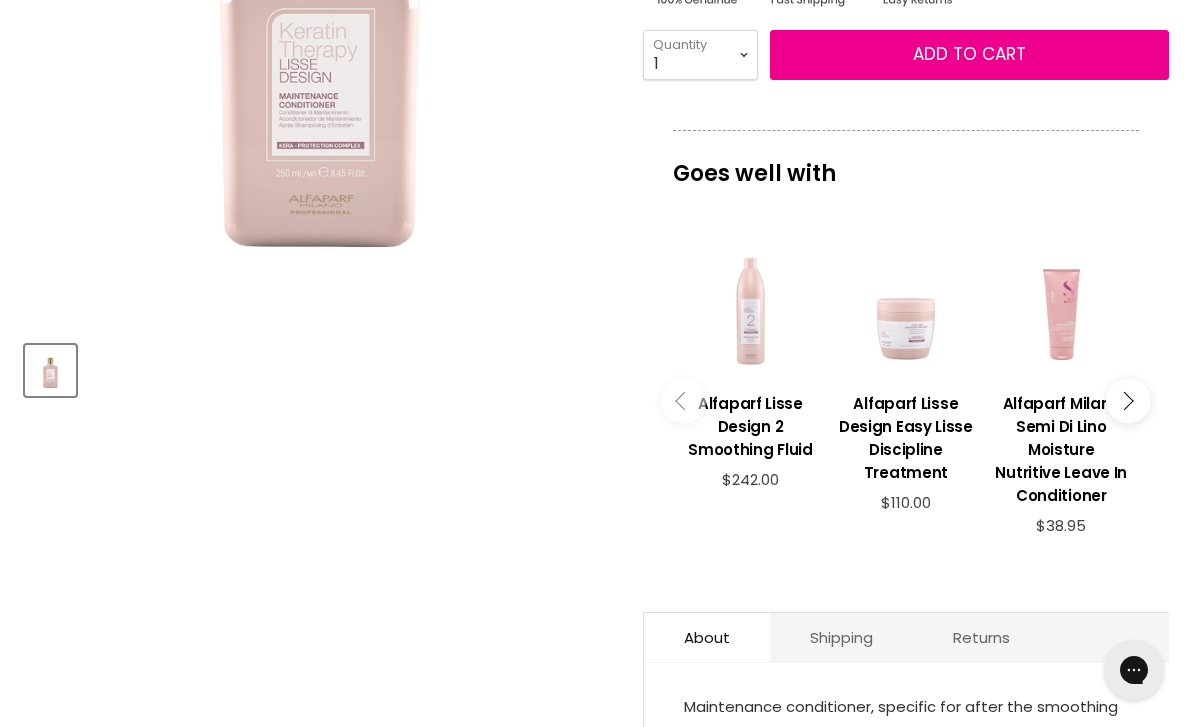 click on "Goes well with imageUrl Alfaparf Lisse Design 2 Smoothing Fluid $242.00 imageUrl Alfaparf Lisse Design Easy Lisse Discipline Treatment $110.00 imageUrl Alfaparf Milano Semi Di Lino Moisture Nutritive Leave In Conditioner $38.95 imageUrl Alfaparf Semi Di Lino Smooth Smoothing Conditioner $38.95 imageUrl Alfaparf Lisse Design Keratin Serum $42.95 imageUrl Alfaparf Lisse Design 3 Detangling Cream $22.00 imageUrl Alfaparf Lisse Design Maintenance Shampoo $42.95 imageUrl Alfaparf Lisse Design 1 Deep Cleansing Shampoo $27.50 imageUrl Alfaparf Lisse Design Express Intro Kit $49.95 imageUrl Alfaparf Lisse Design Rehydrating Mask $42.95" at bounding box center [906, 357] 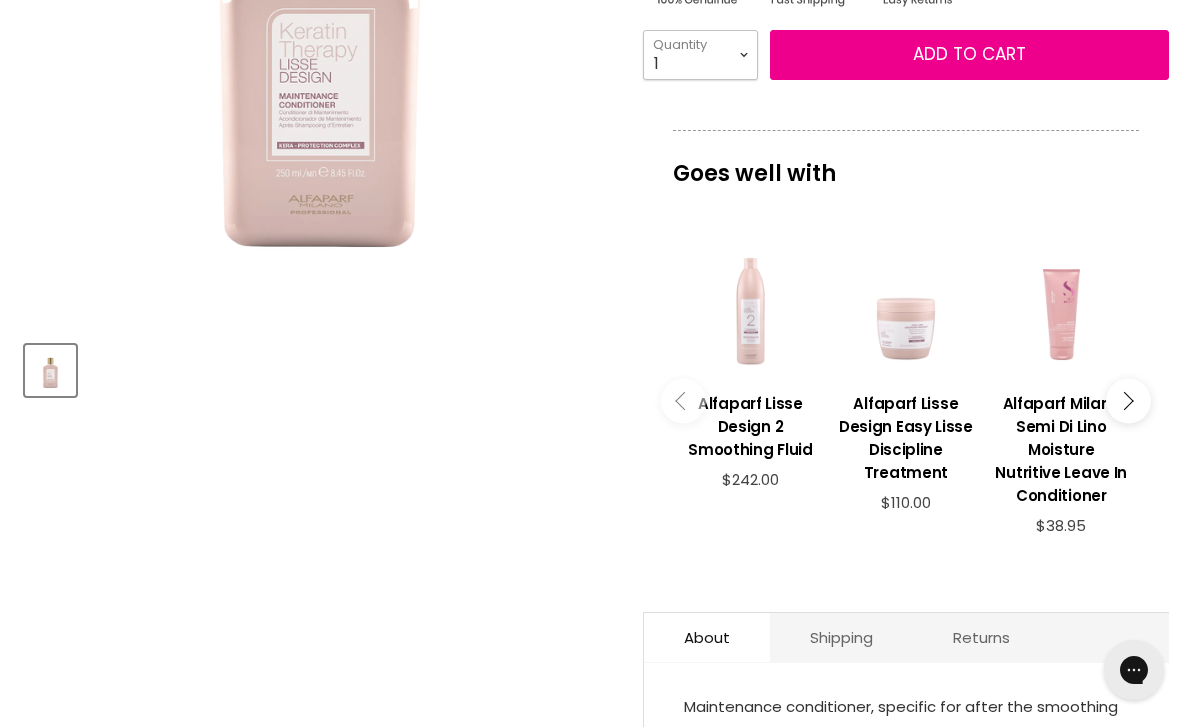 click on "1
2
3
4
5
6
7
8
9
10+" at bounding box center (700, 55) 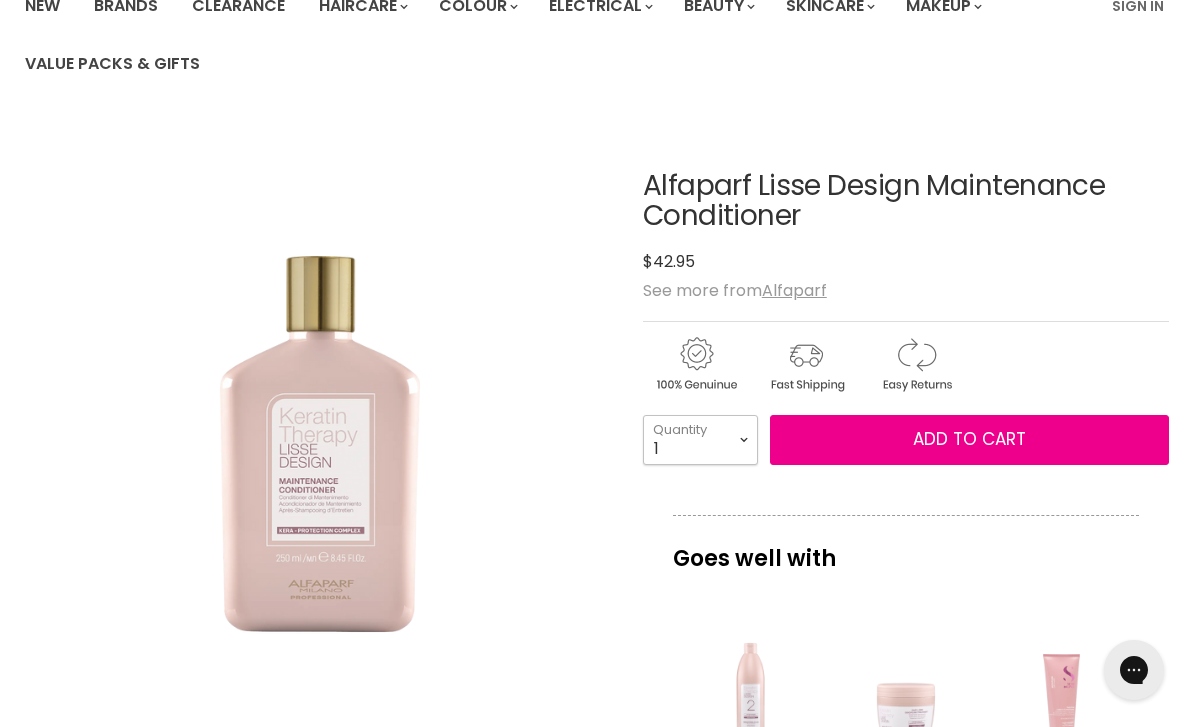 scroll, scrollTop: 178, scrollLeft: 0, axis: vertical 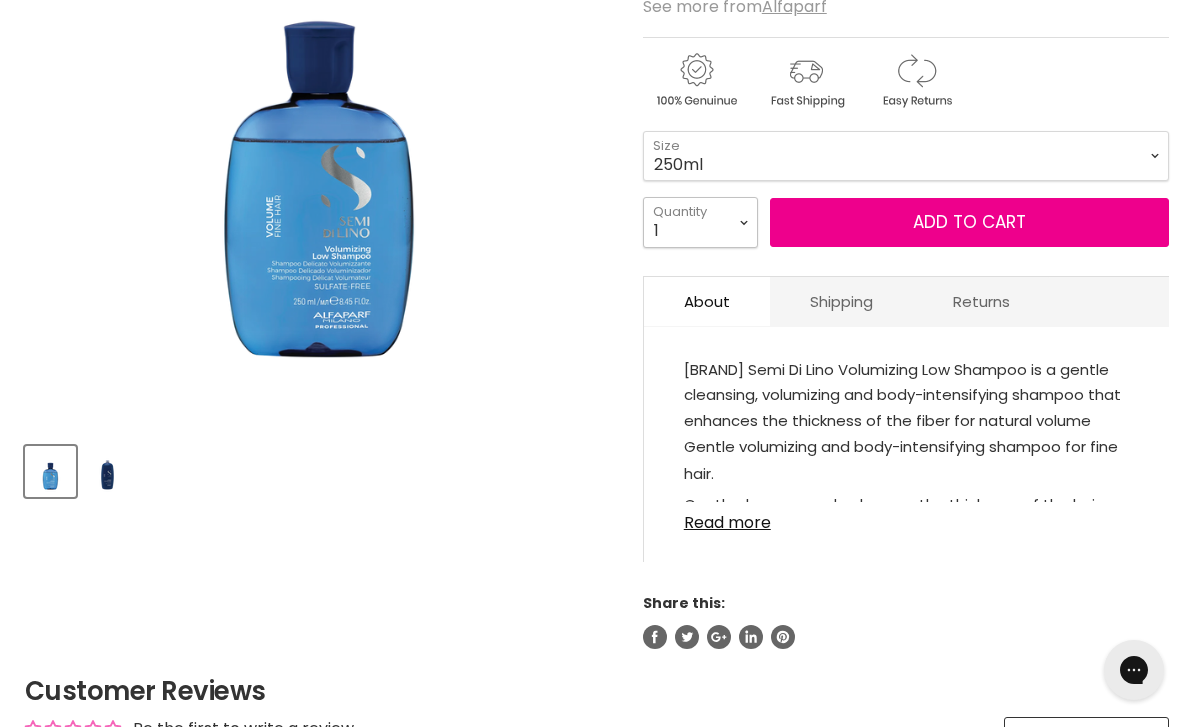 click on "1
2
3
4
5
6
7
8
9
10+" at bounding box center [700, 222] 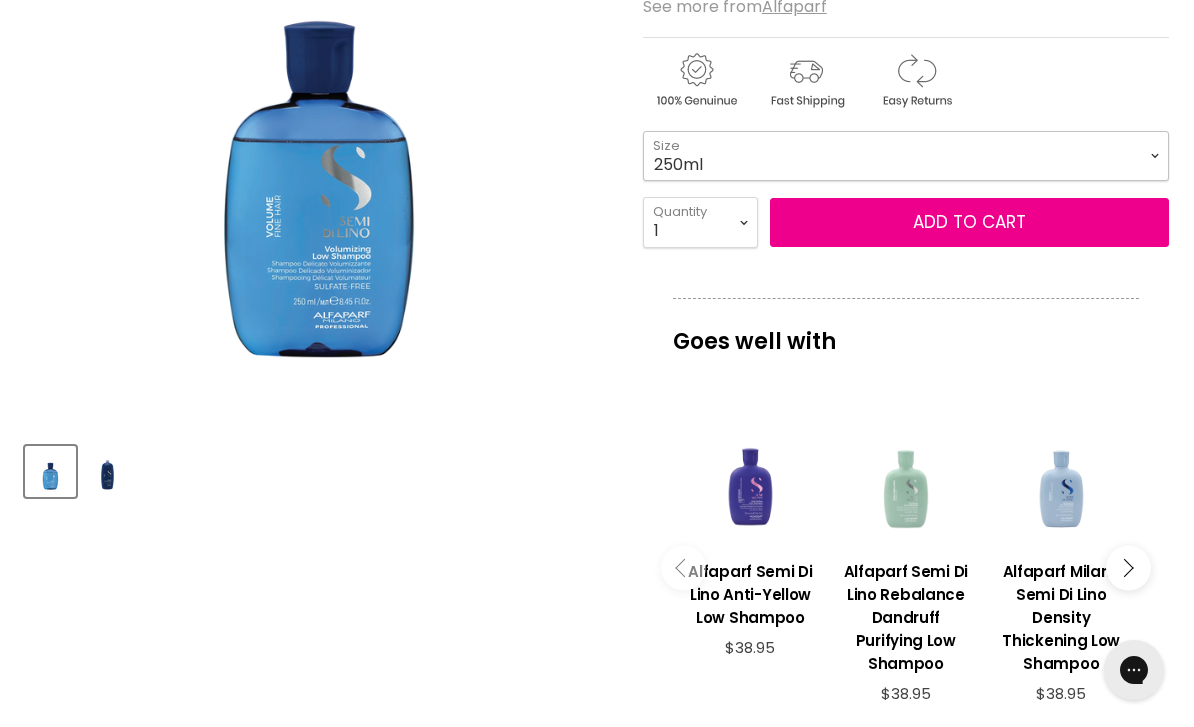 click on "250ml
1 Litre" at bounding box center [906, 156] 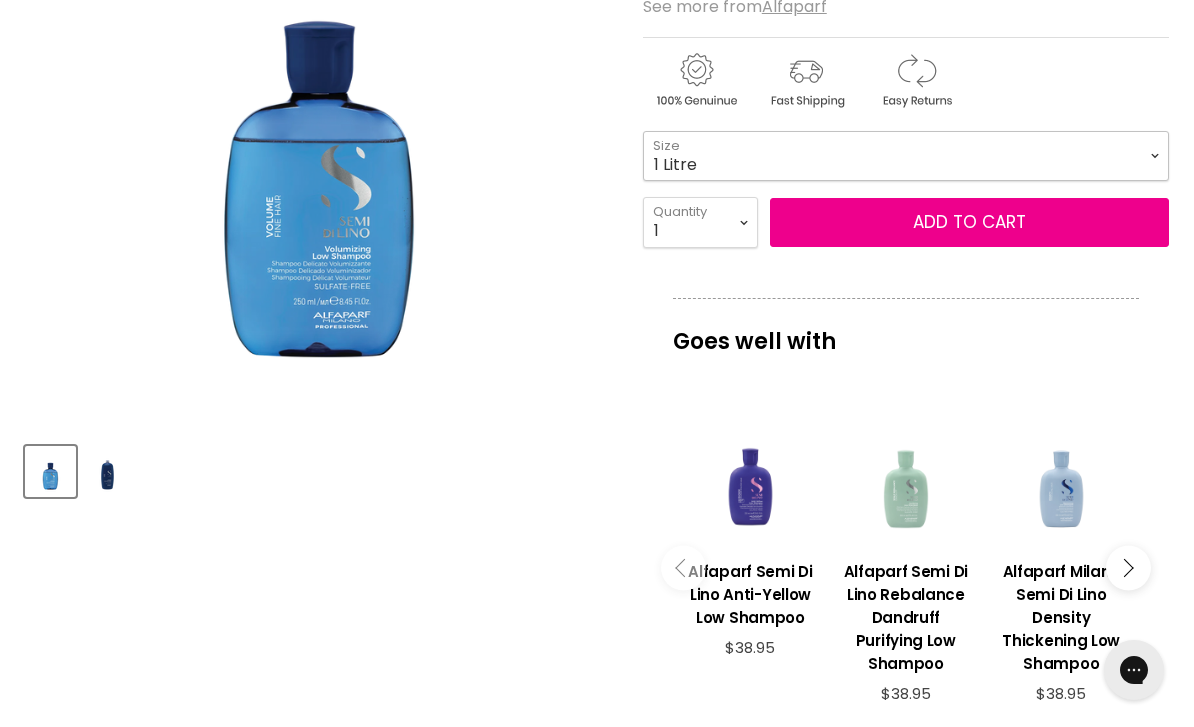 select on "1 Litre" 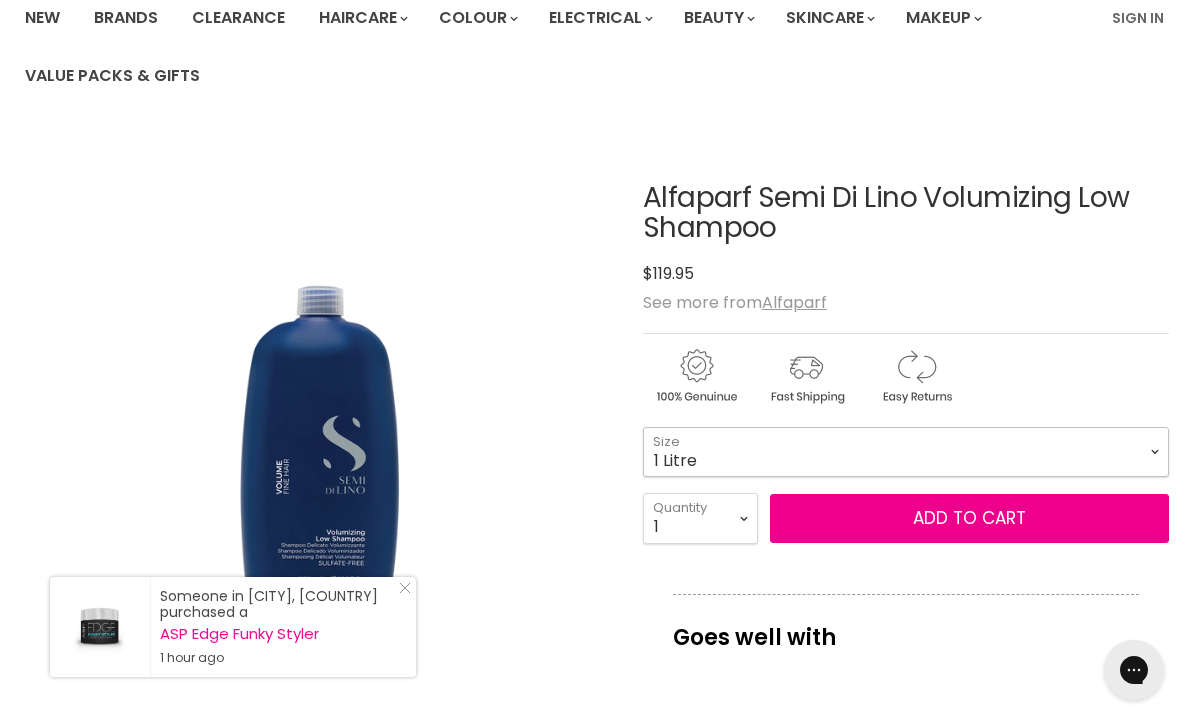 scroll, scrollTop: 166, scrollLeft: 0, axis: vertical 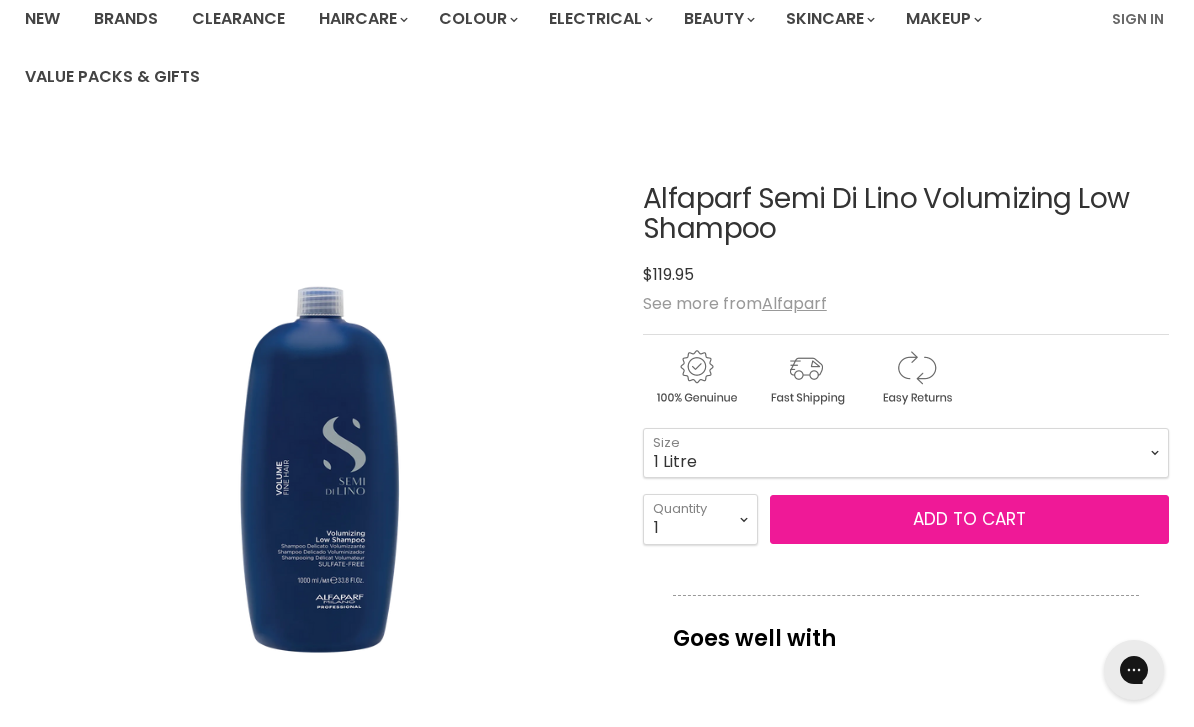 click on "Add to cart" at bounding box center (969, 520) 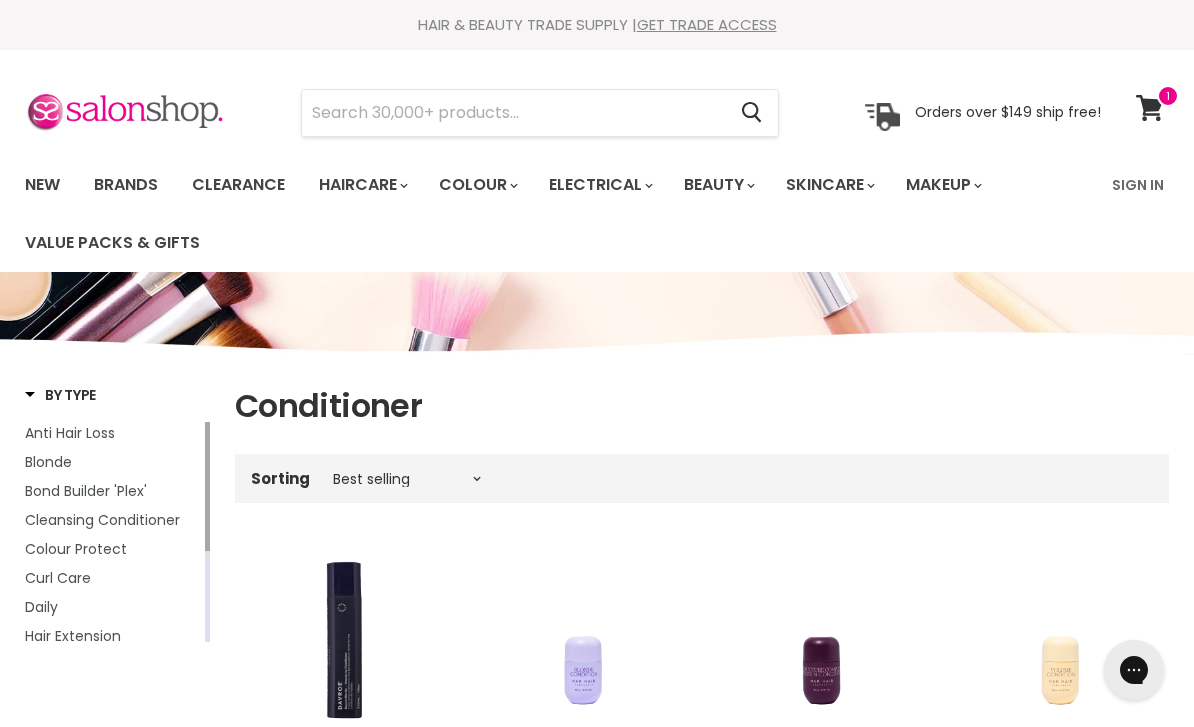 scroll, scrollTop: 0, scrollLeft: 0, axis: both 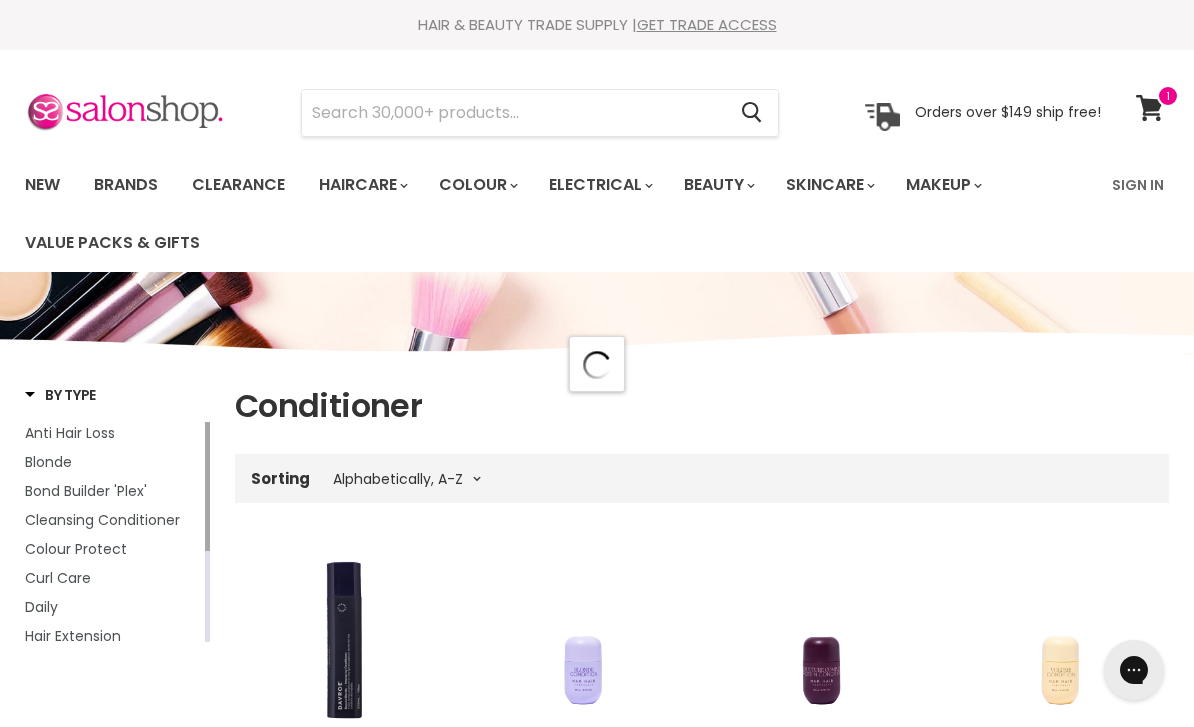 select on "title-ascending" 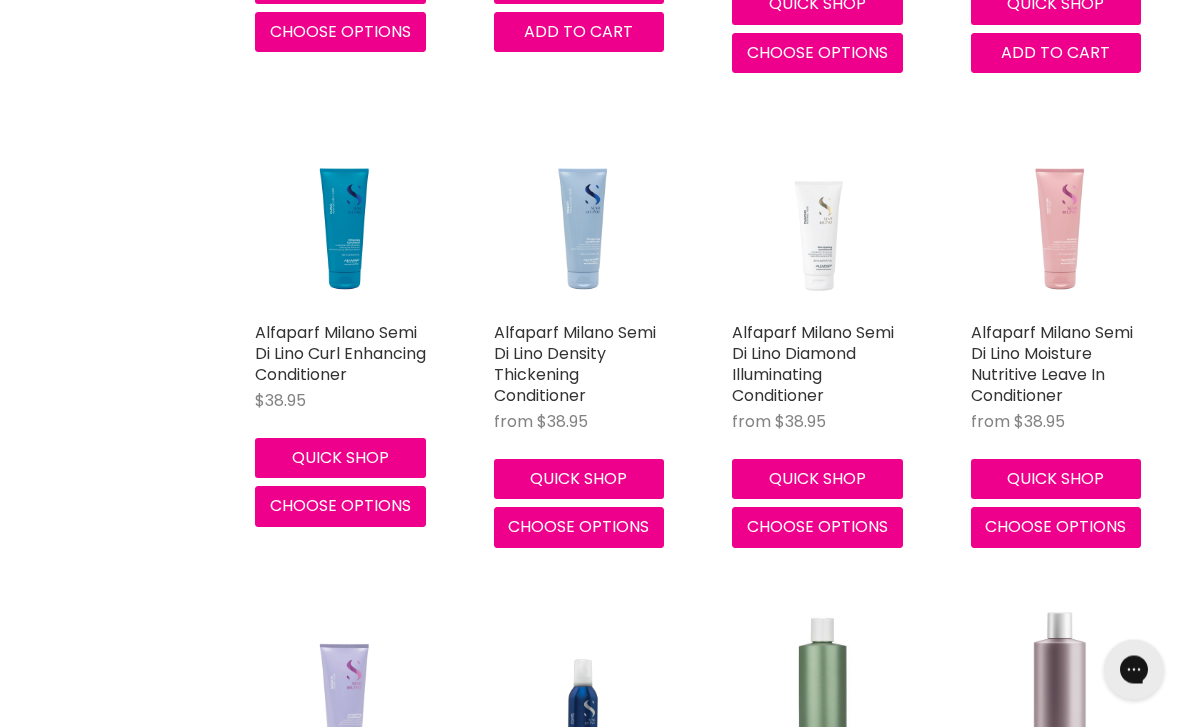 scroll, scrollTop: 2415, scrollLeft: 0, axis: vertical 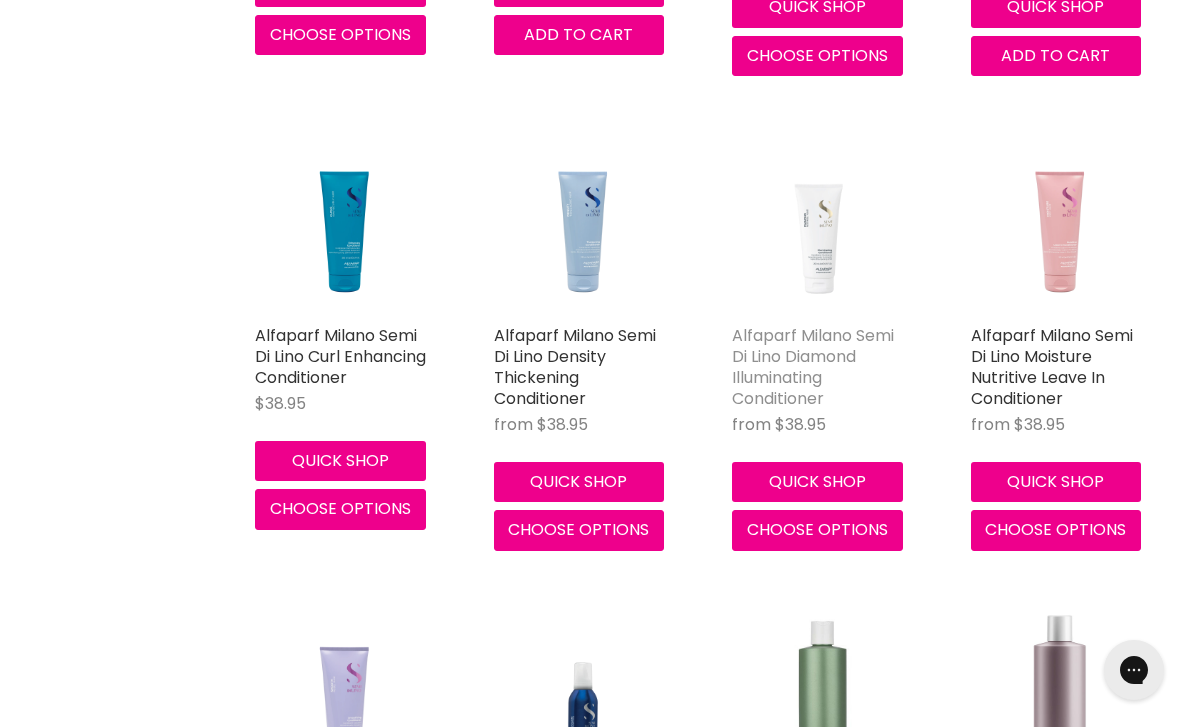 click on "Alfaparf Milano Semi Di Lino Diamond Illuminating Conditioner" at bounding box center (813, 367) 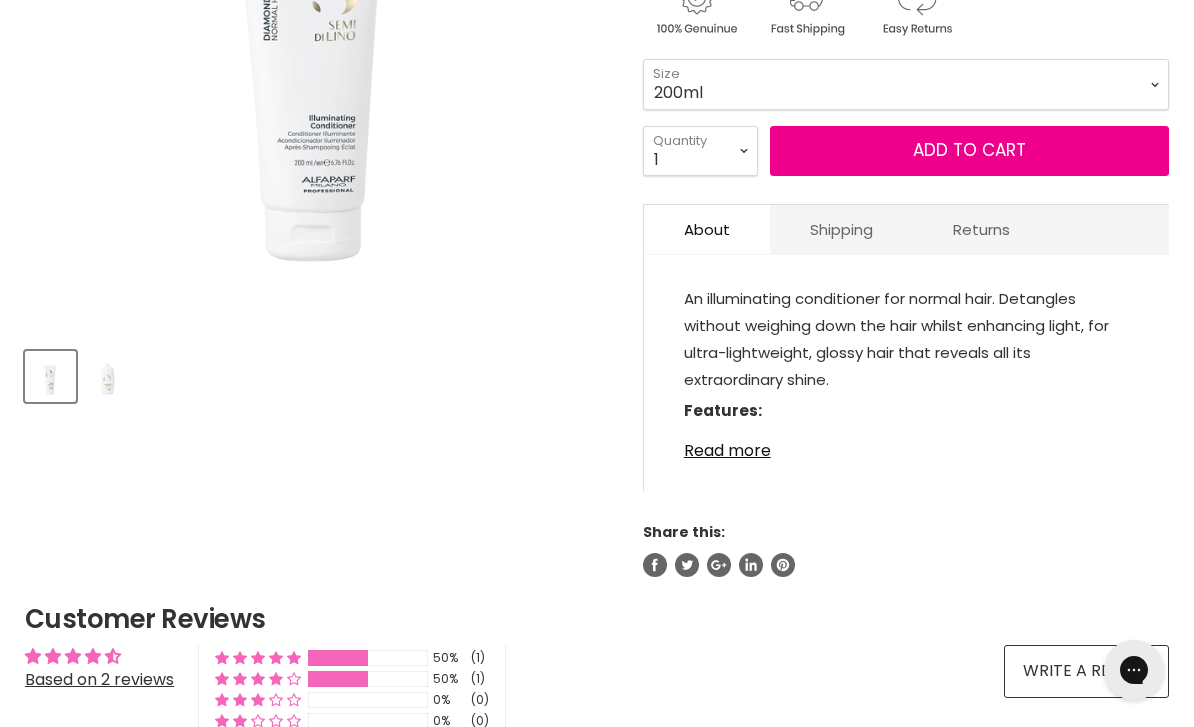 scroll, scrollTop: 560, scrollLeft: 0, axis: vertical 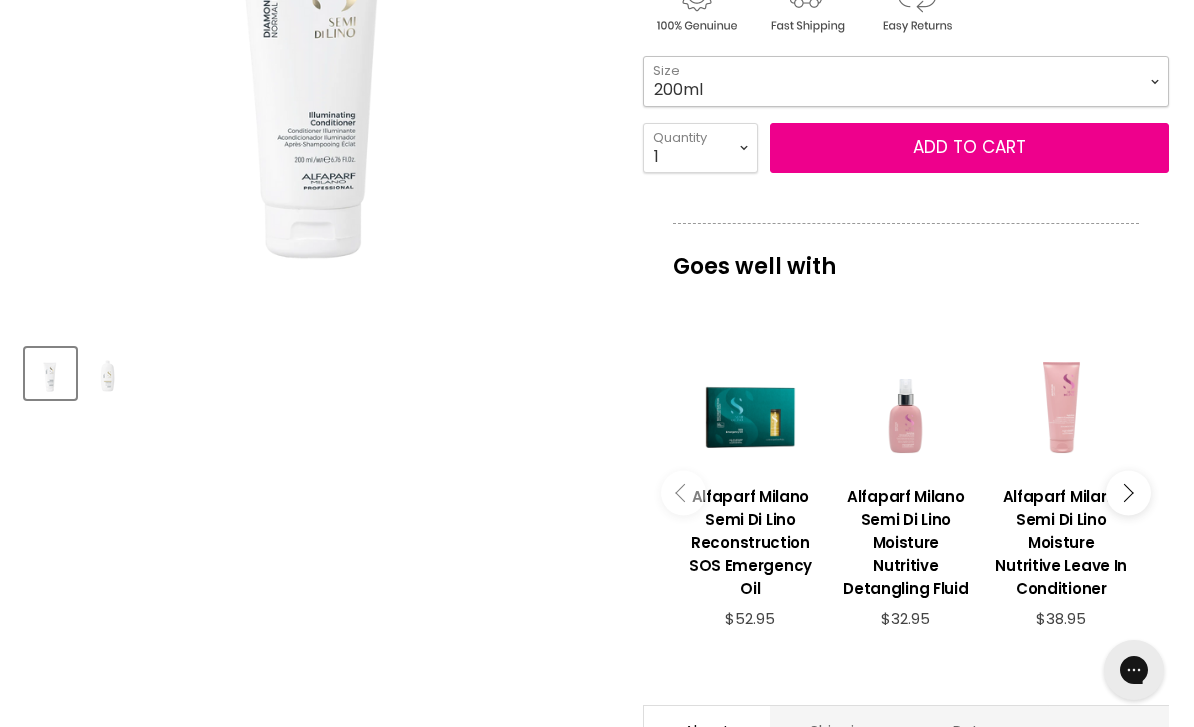 click on "200ml
1 Litre" at bounding box center (906, 81) 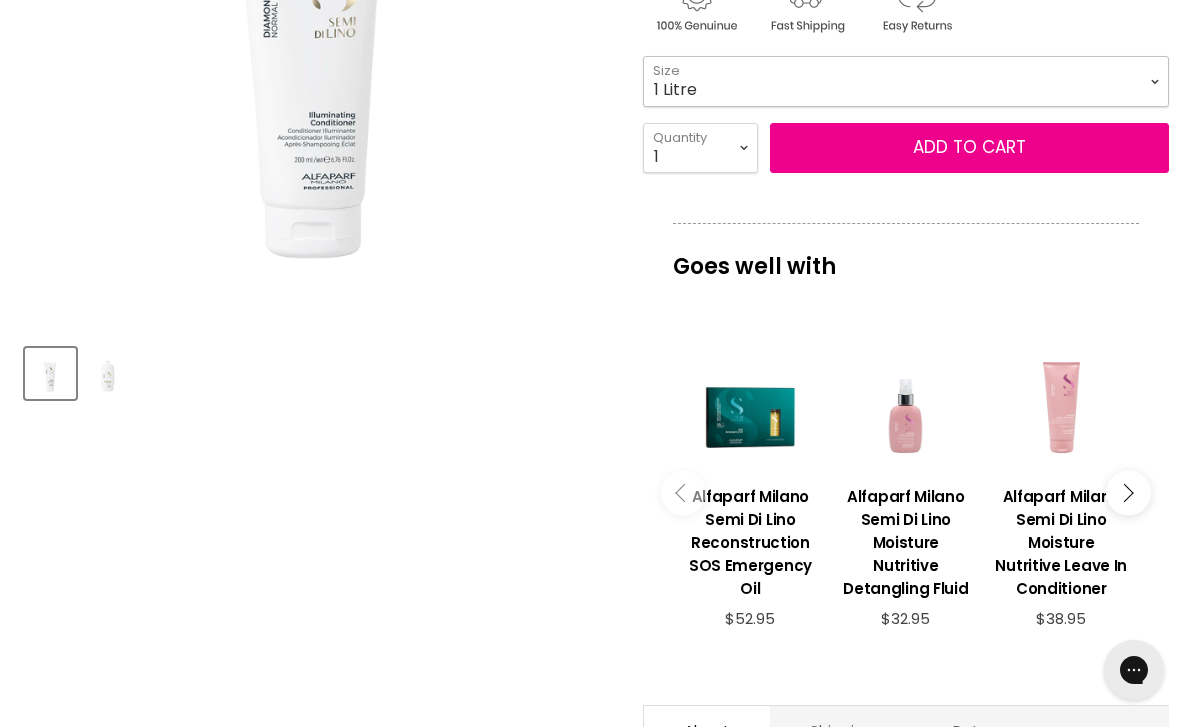 select on "1 Litre" 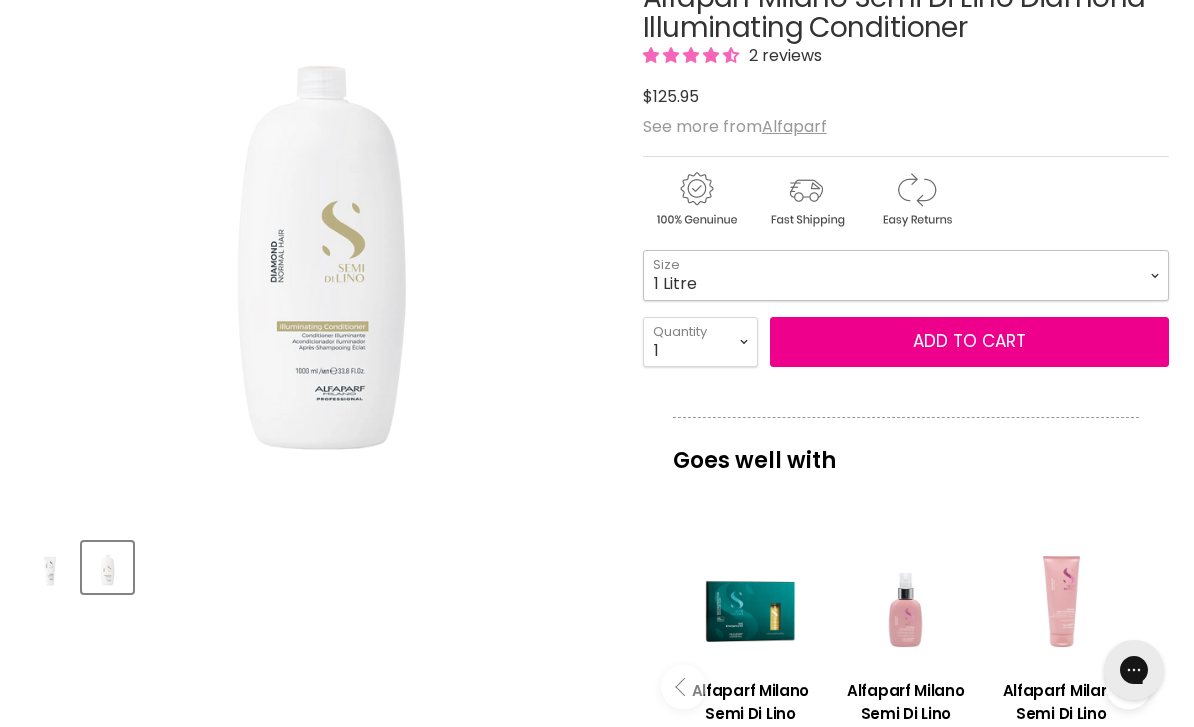 scroll, scrollTop: 343, scrollLeft: 0, axis: vertical 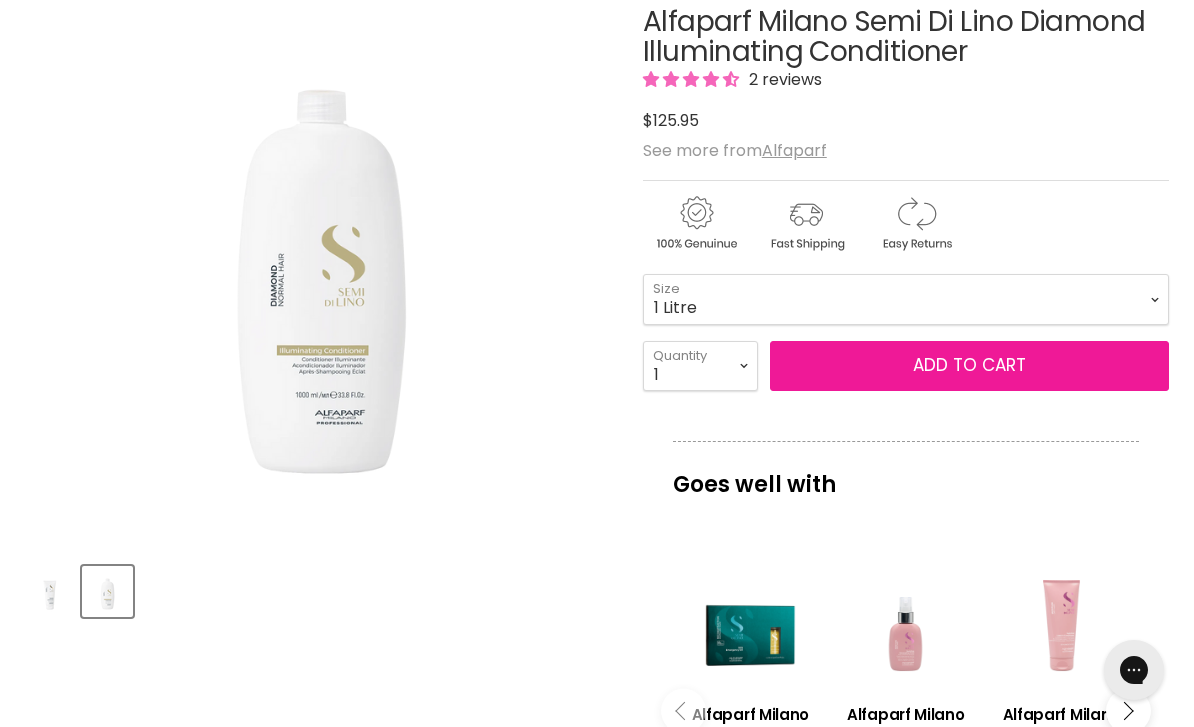 click on "Add to cart" at bounding box center [969, 366] 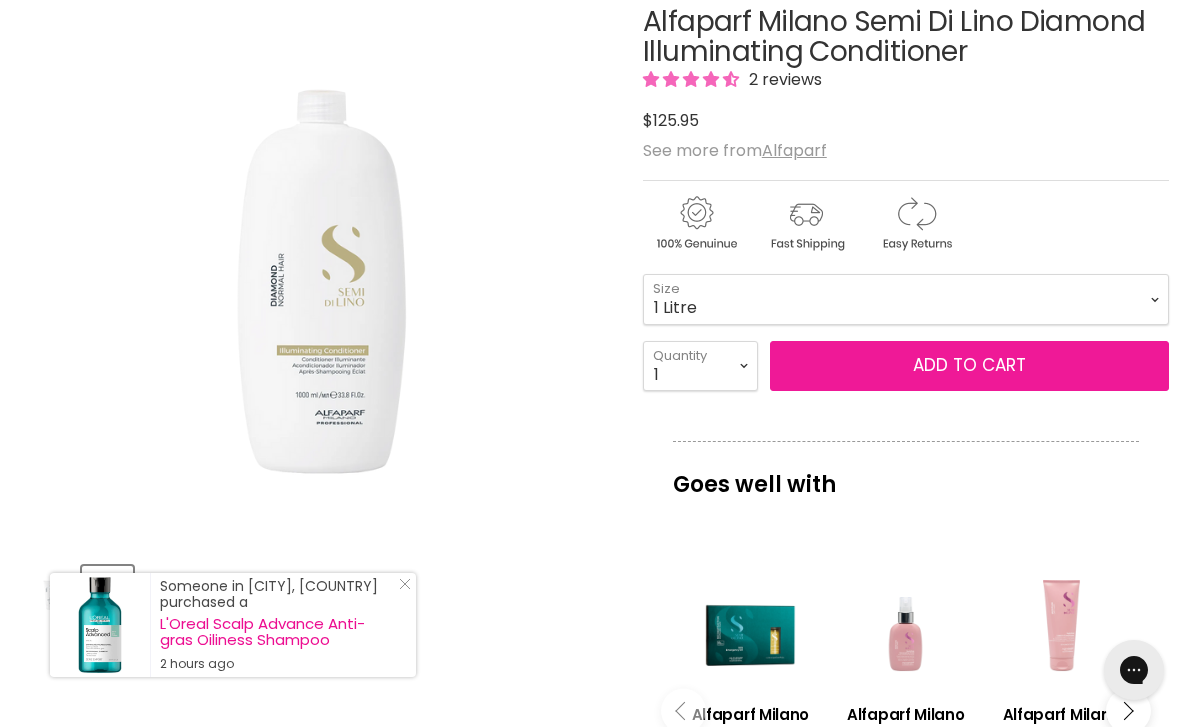click on "Add to cart" at bounding box center [969, 366] 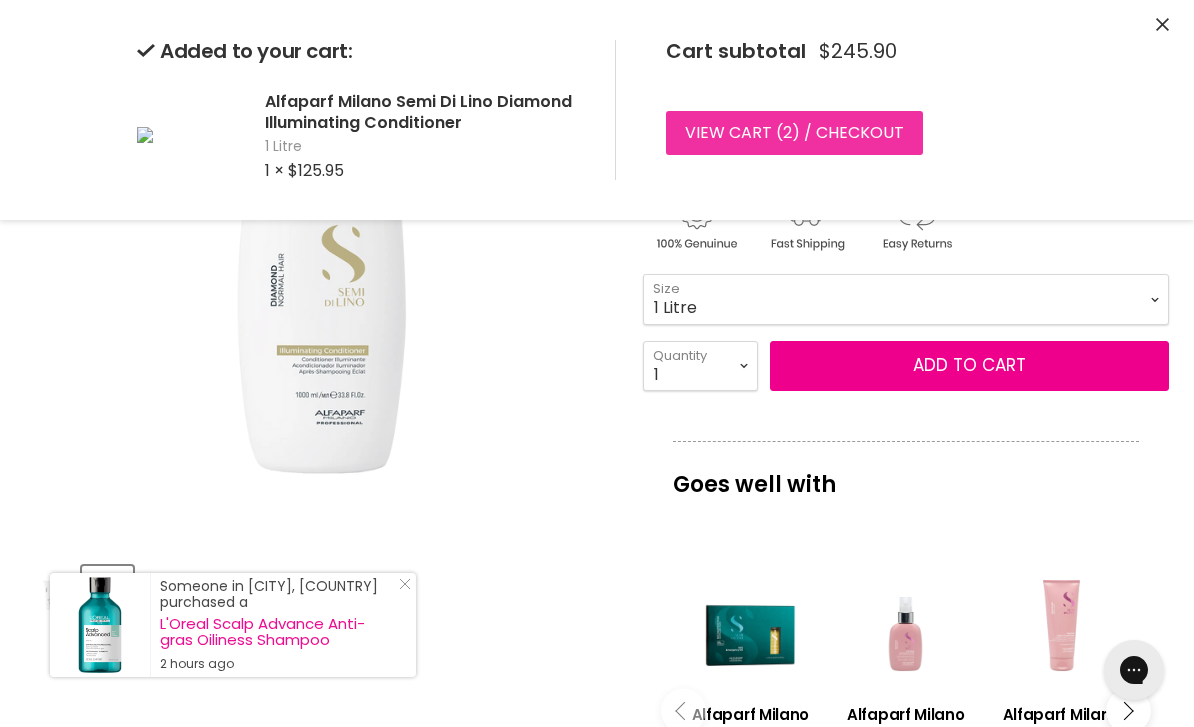 click on "View cart ( 2 )  /  Checkout" at bounding box center (794, 133) 